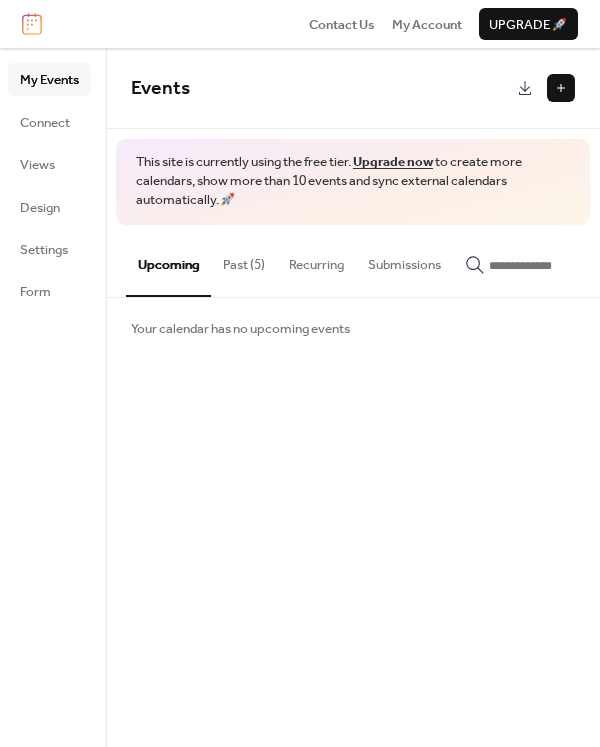 scroll, scrollTop: 0, scrollLeft: 0, axis: both 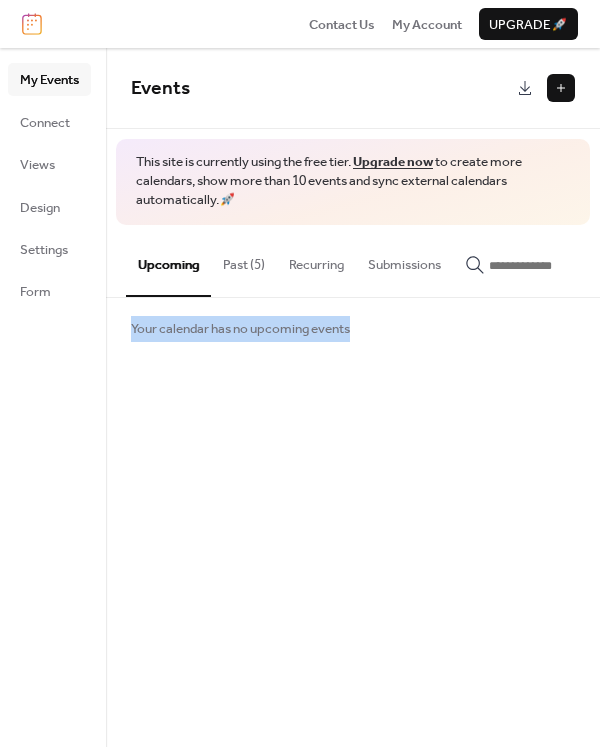 drag, startPoint x: 361, startPoint y: 331, endPoint x: 112, endPoint y: 335, distance: 249.03212 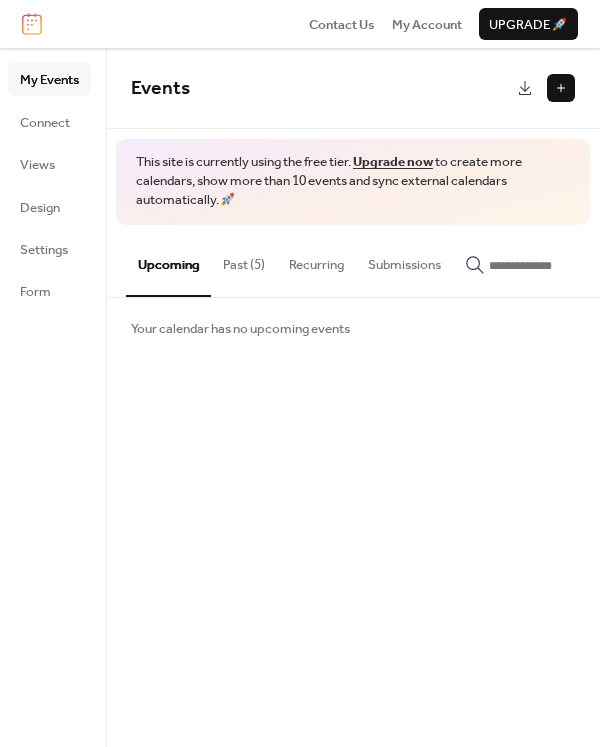click at bounding box center (32, 24) 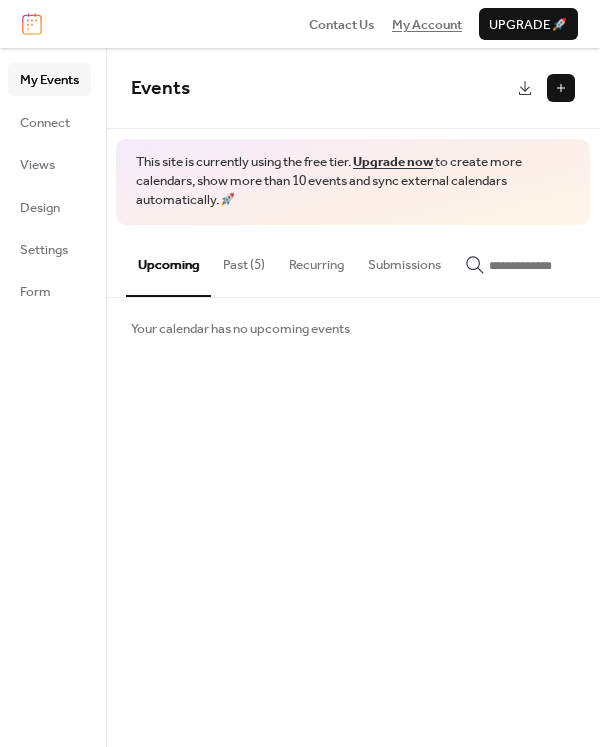click on "My Account" at bounding box center [427, 25] 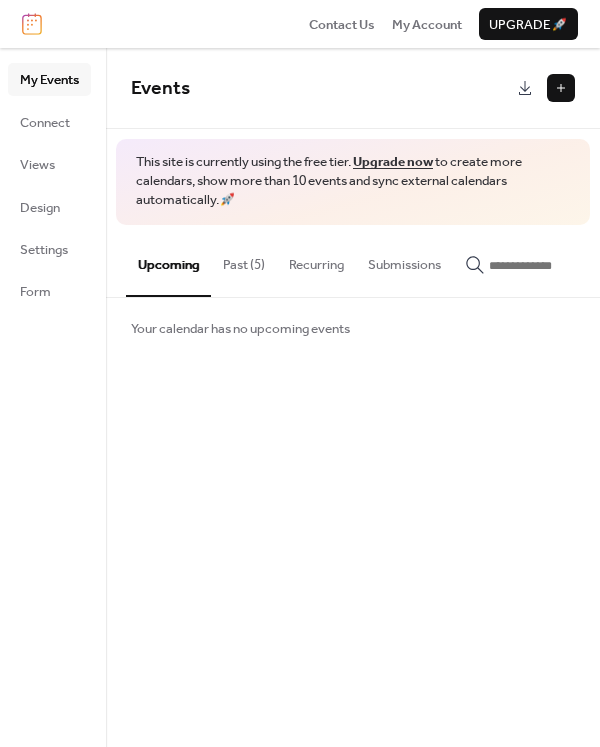 click on "Past (5)" at bounding box center [244, 260] 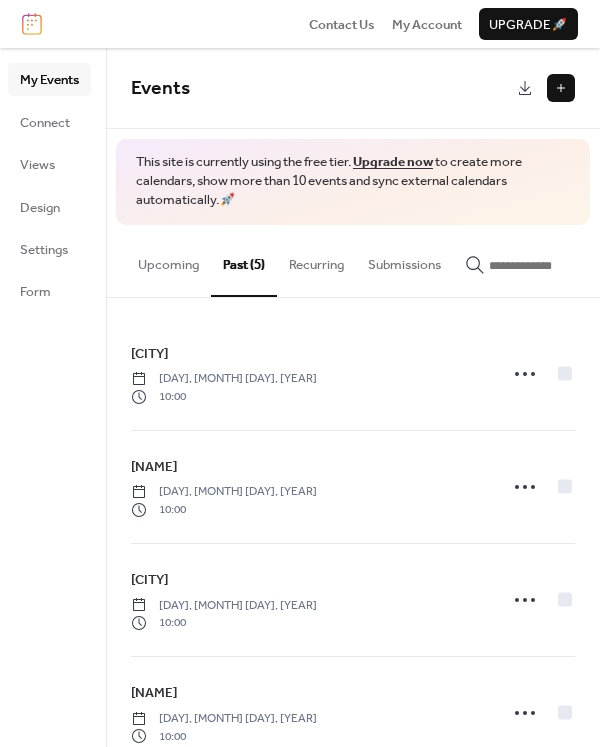 click on "Submissions" at bounding box center [404, 260] 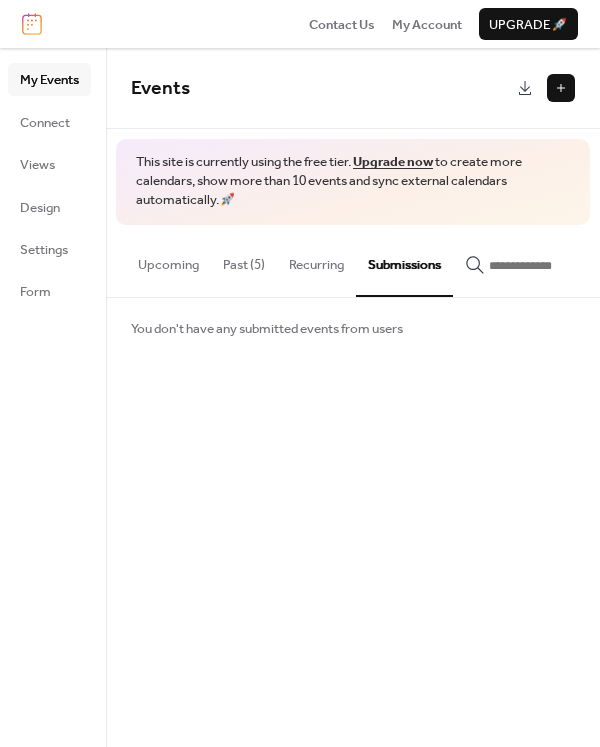 click at bounding box center (561, 88) 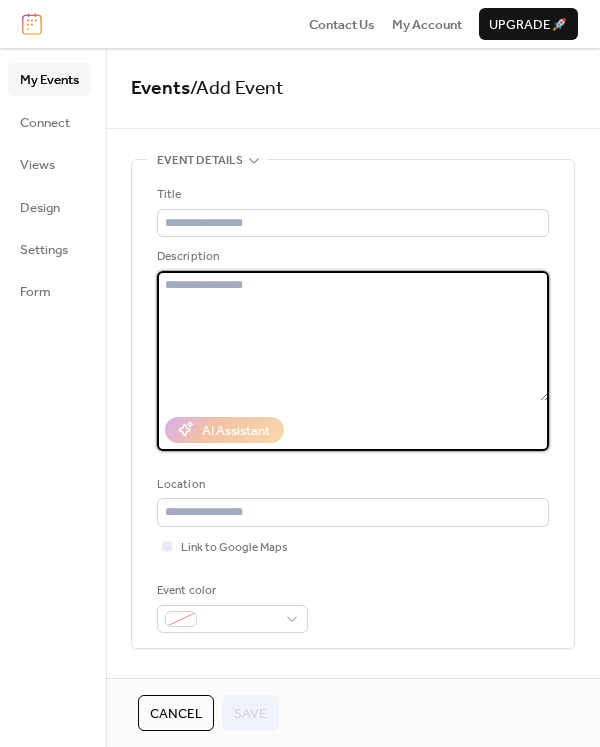 click at bounding box center (353, 336) 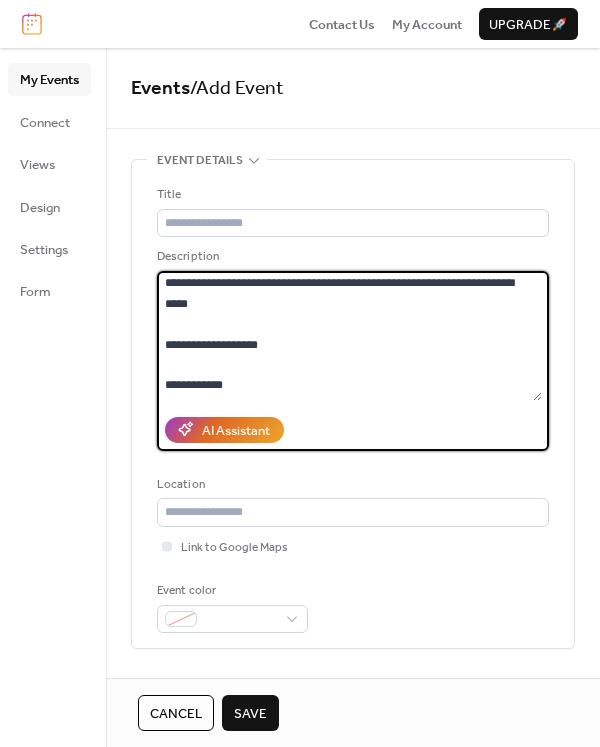 scroll, scrollTop: 1, scrollLeft: 0, axis: vertical 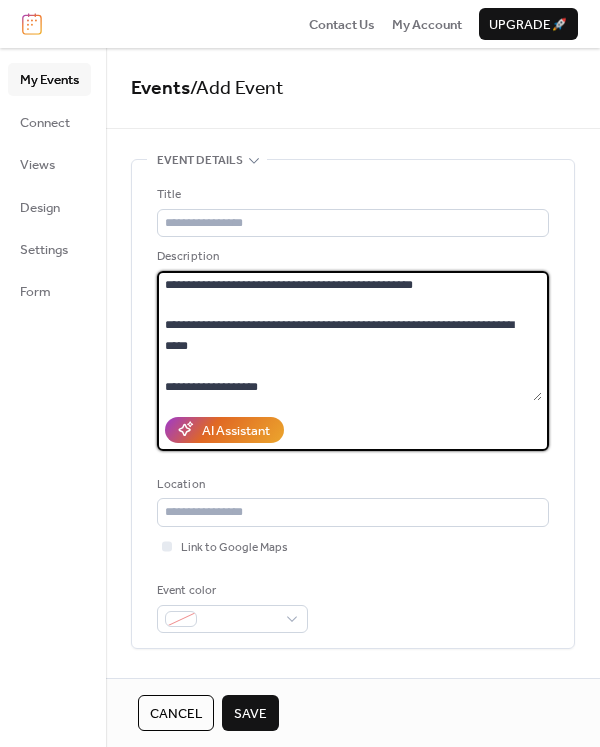 drag, startPoint x: 163, startPoint y: 288, endPoint x: 288, endPoint y: 287, distance: 125.004 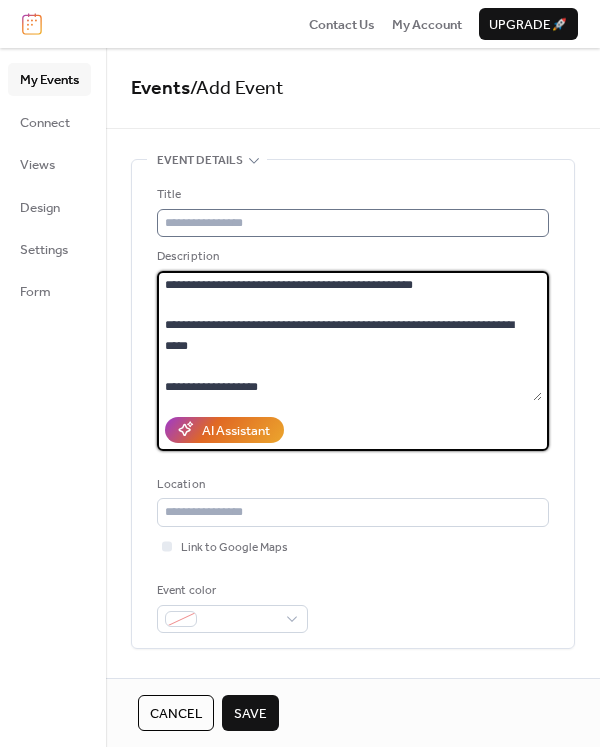 type on "**********" 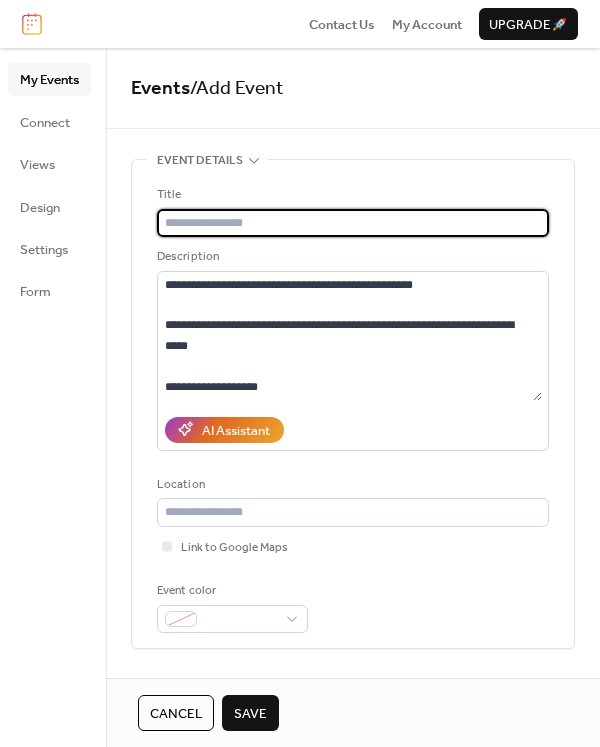 click at bounding box center [353, 223] 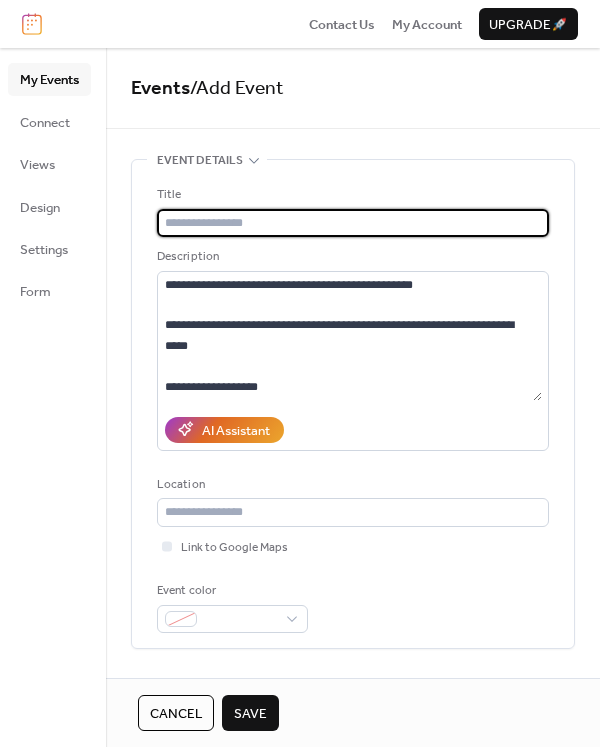 paste on "**********" 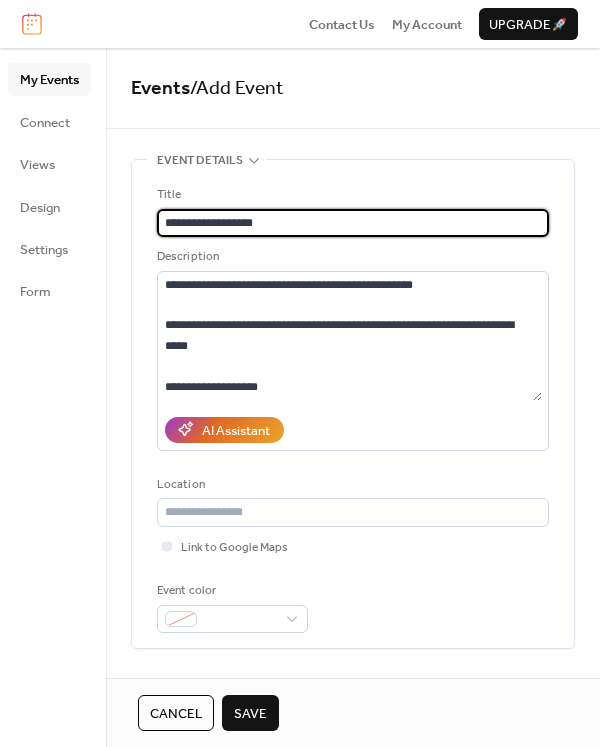 type on "**********" 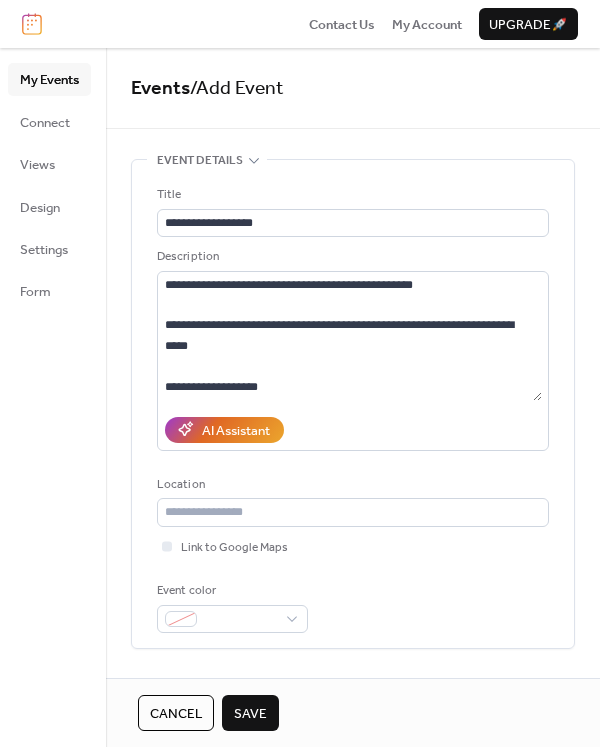 click on "Save" at bounding box center [250, 713] 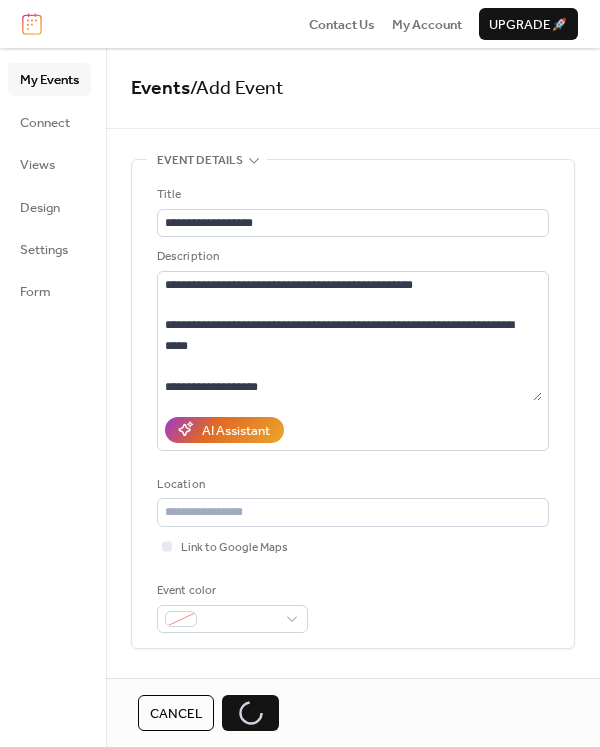 click on "Cancel Save" at bounding box center (208, 713) 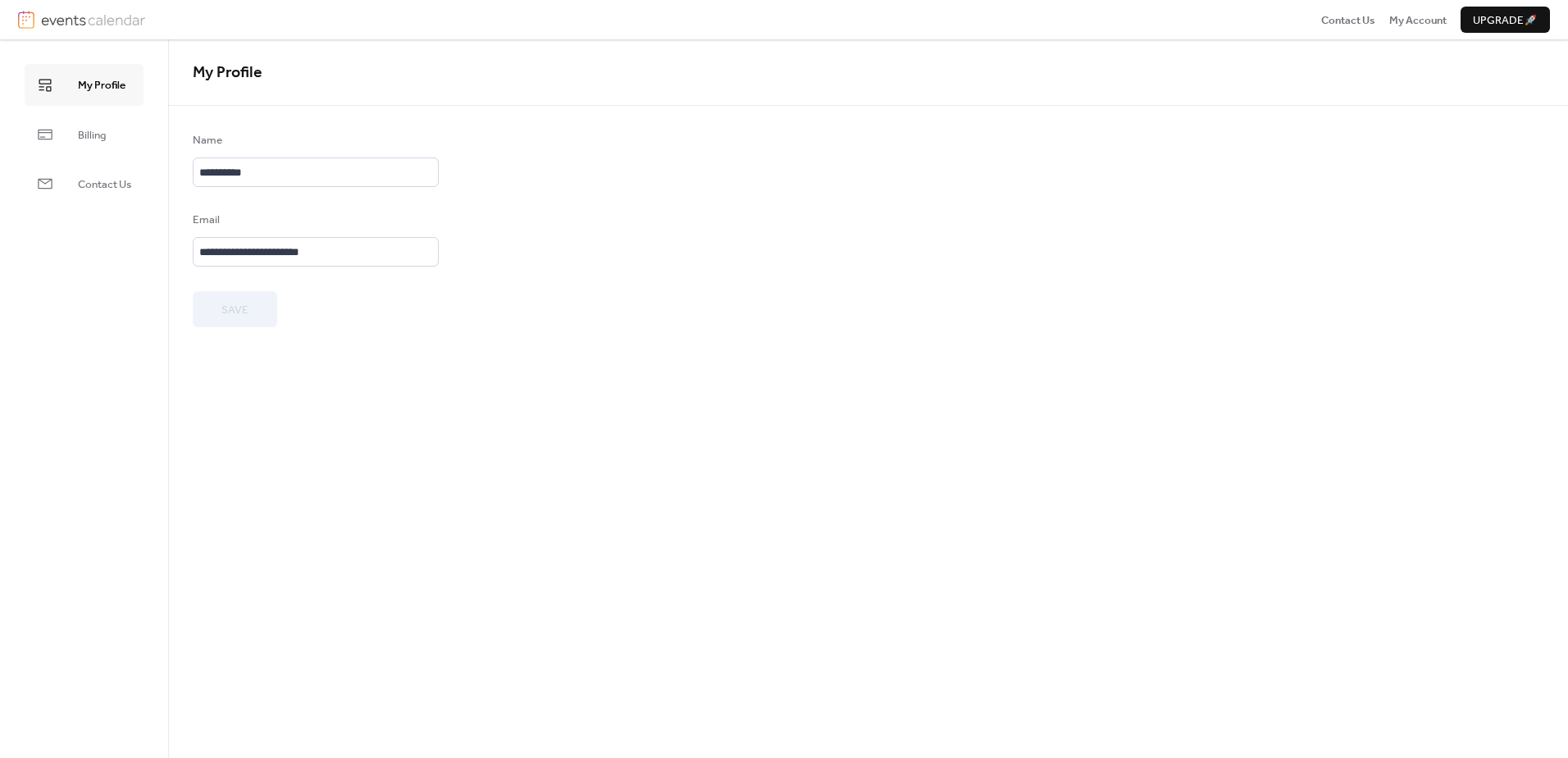 scroll, scrollTop: 0, scrollLeft: 0, axis: both 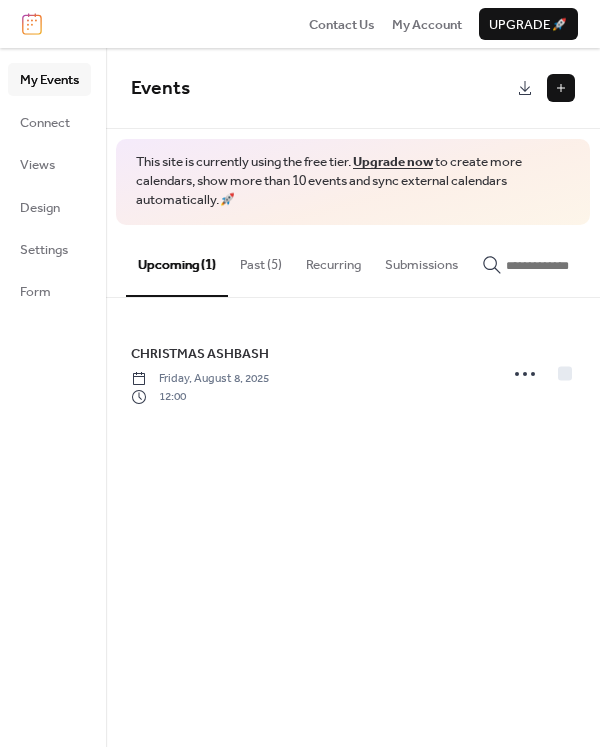 click at bounding box center [561, 88] 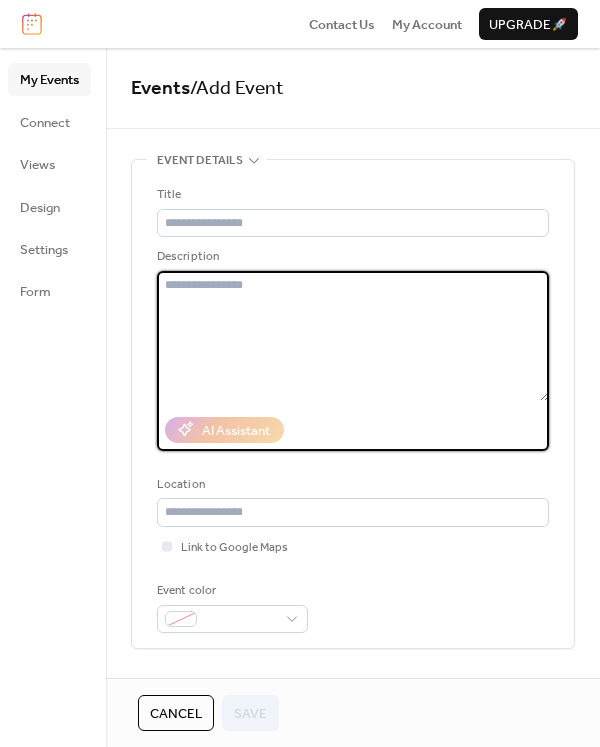 click at bounding box center [353, 336] 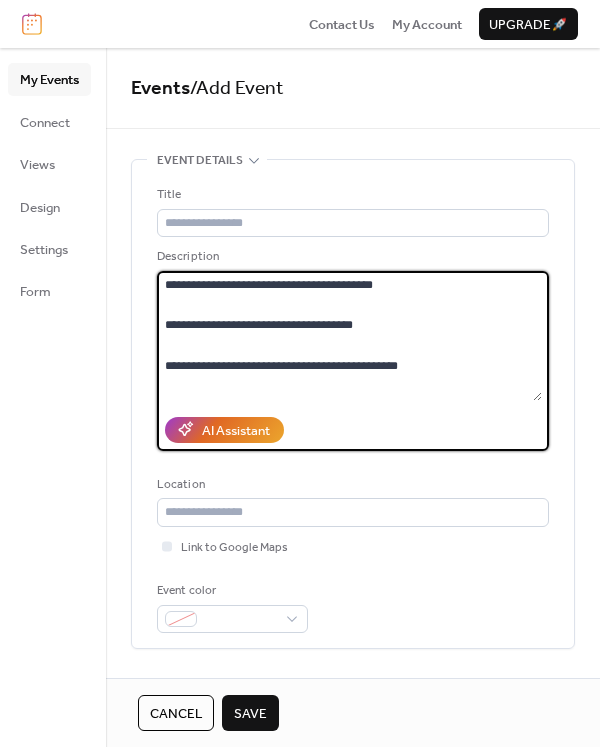 click on "**********" at bounding box center [349, 336] 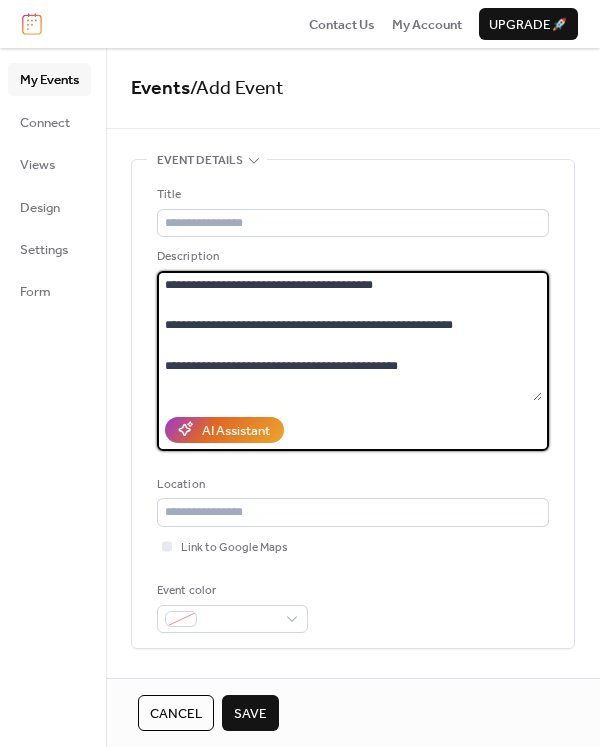 click on "**********" at bounding box center [349, 336] 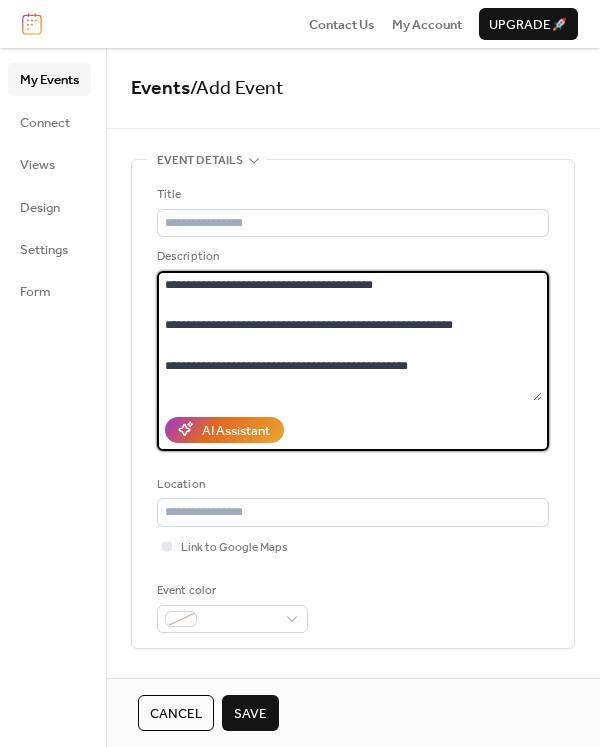 scroll, scrollTop: 18, scrollLeft: 0, axis: vertical 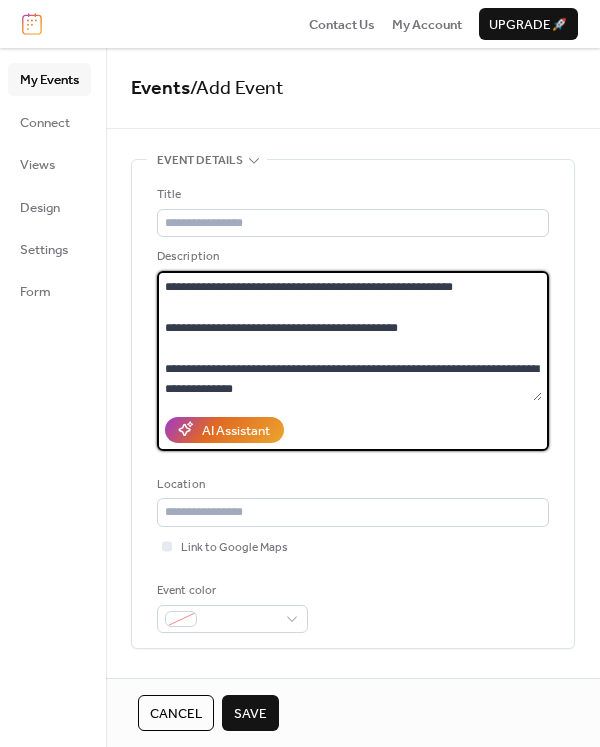 type on "**********" 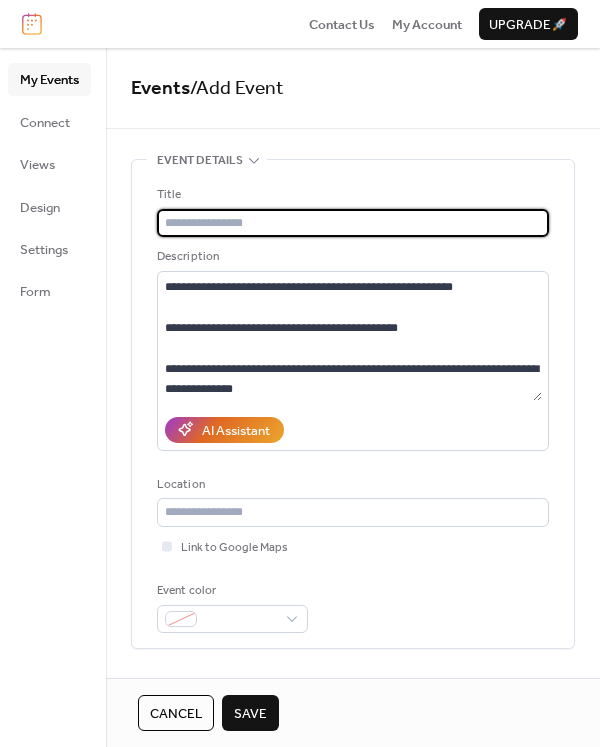 click at bounding box center [353, 223] 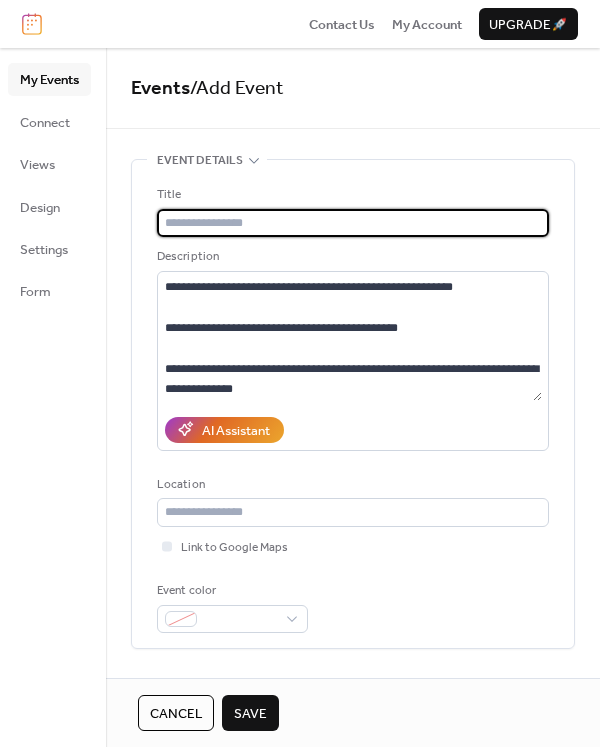 paste on "**********" 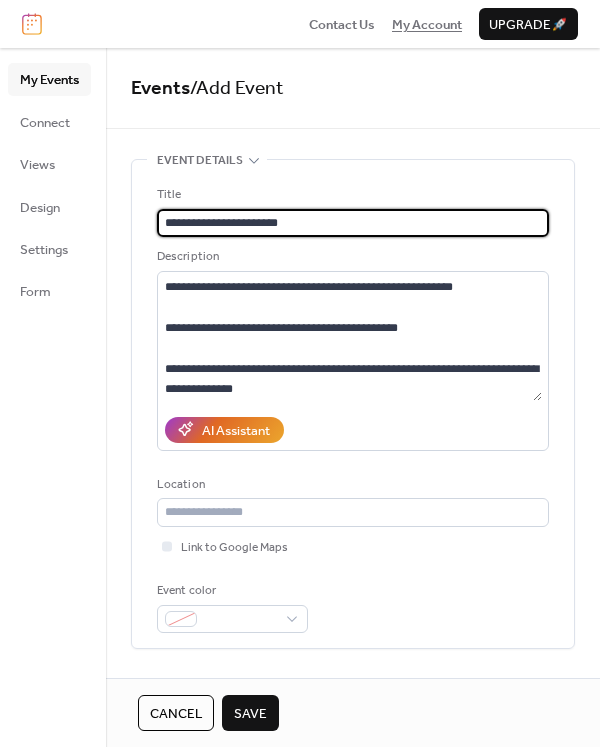 type on "**********" 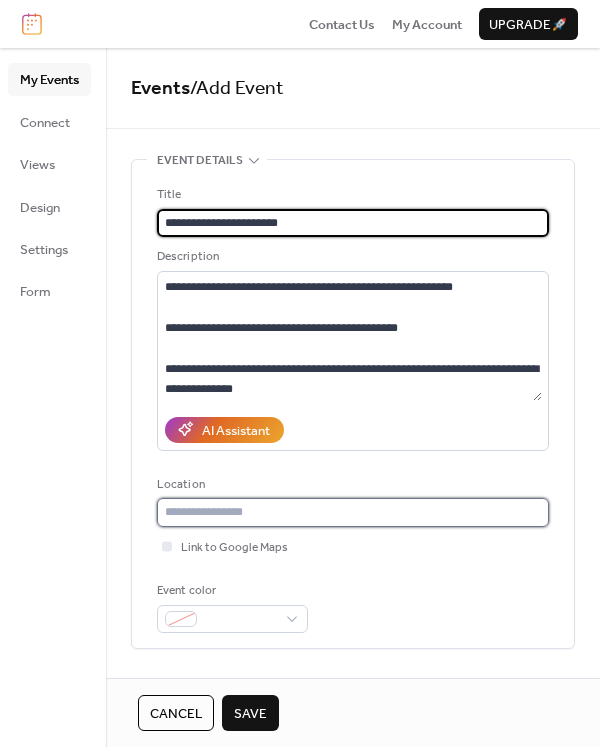 click at bounding box center [353, 512] 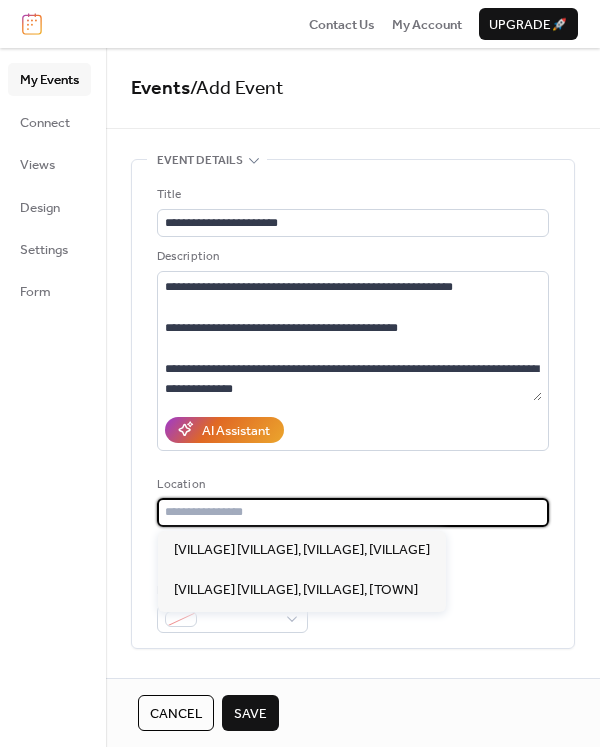 paste on "**********" 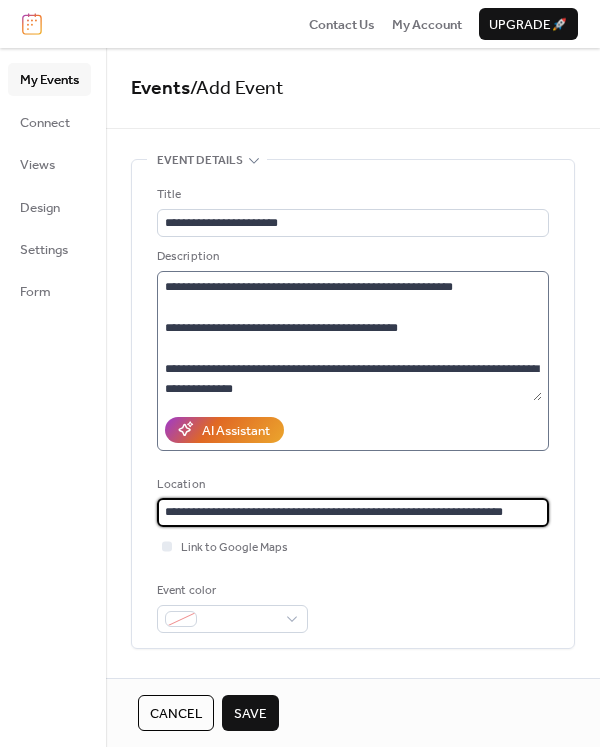 scroll, scrollTop: 0, scrollLeft: 15, axis: horizontal 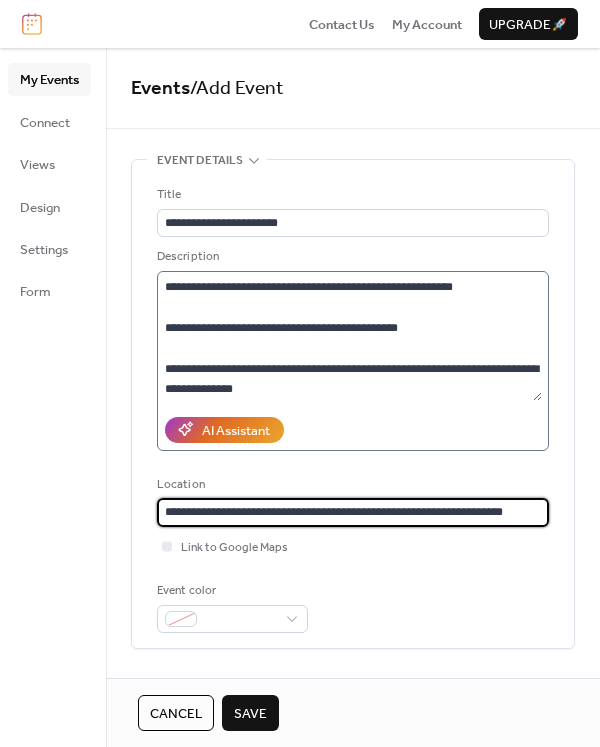 type on "**********" 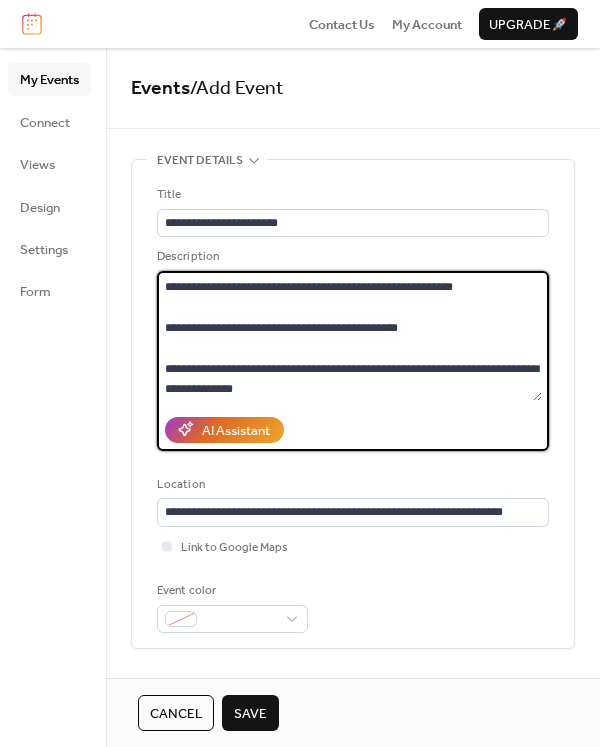 scroll, scrollTop: 0, scrollLeft: 0, axis: both 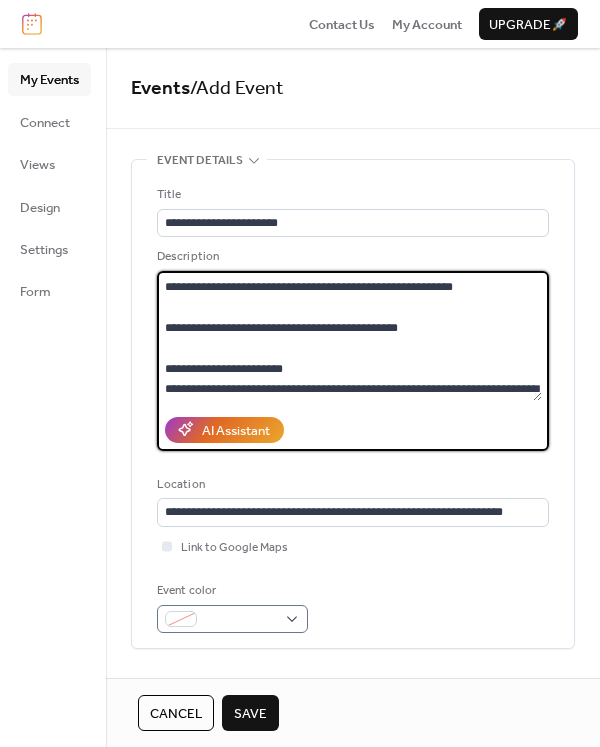 type on "**********" 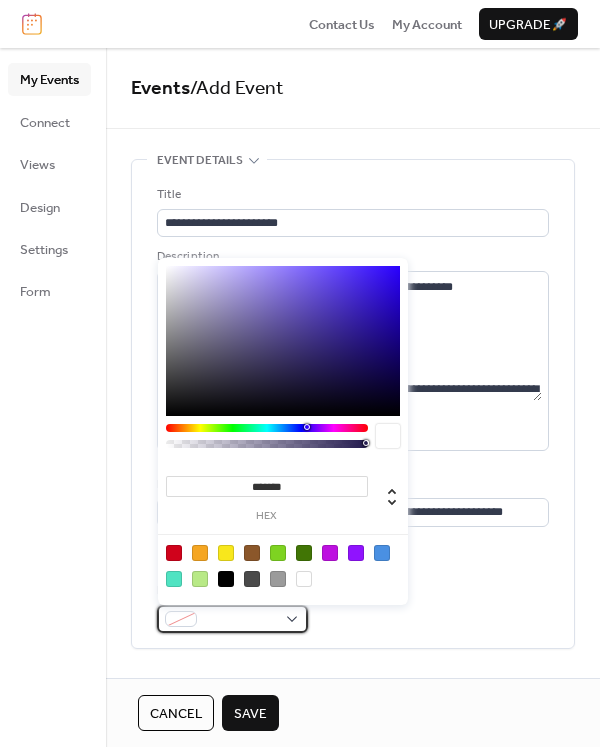 click at bounding box center [232, 619] 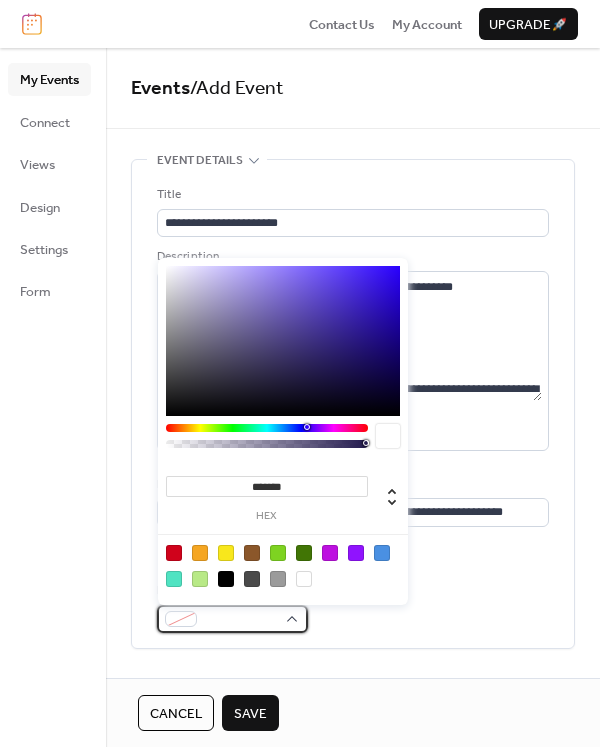 click at bounding box center (232, 619) 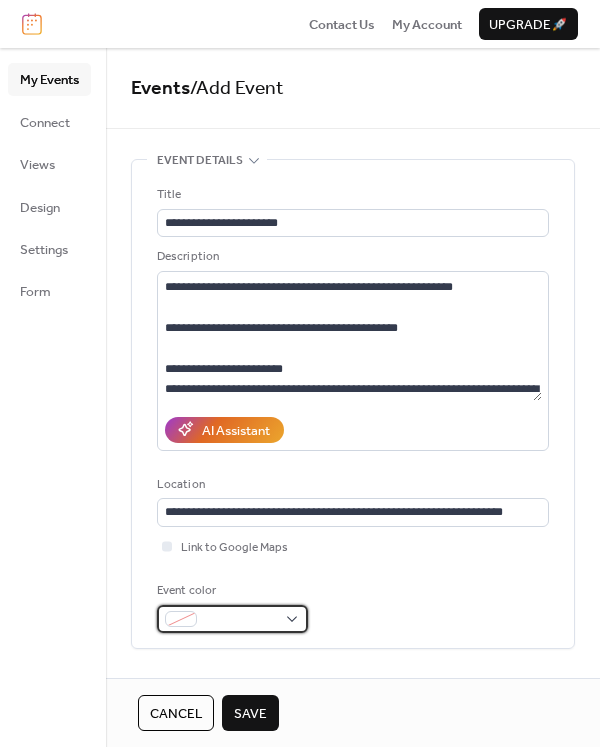 click at bounding box center [232, 619] 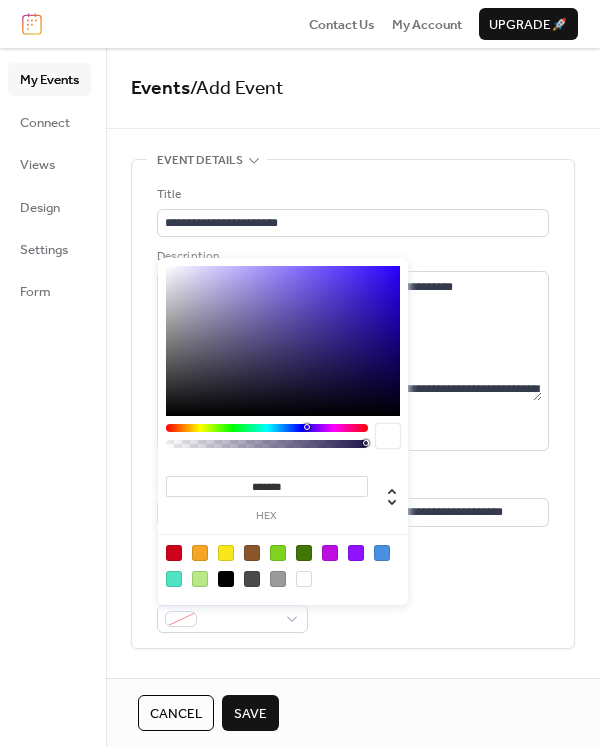 click at bounding box center [278, 553] 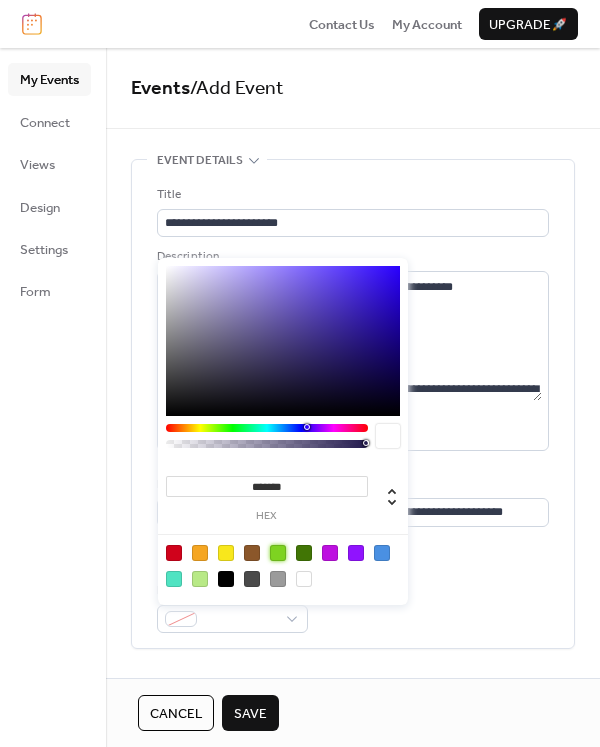 click at bounding box center (278, 553) 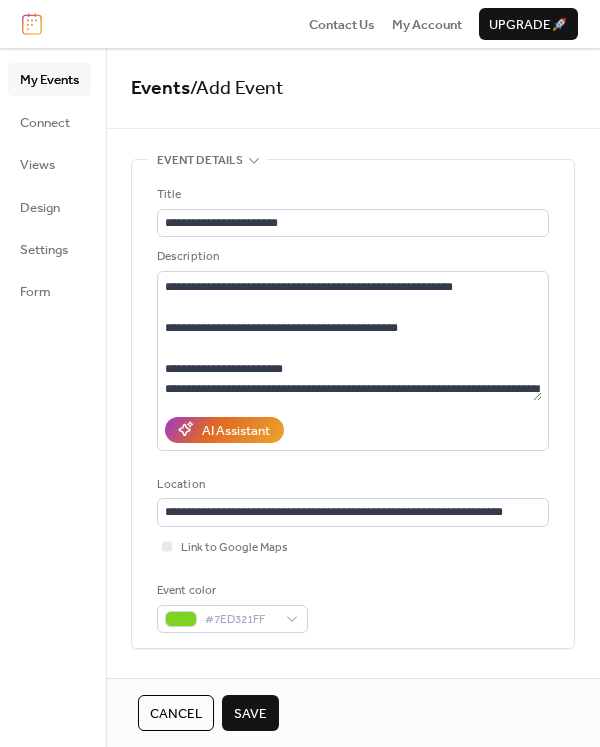 click on "Save" at bounding box center [250, 714] 